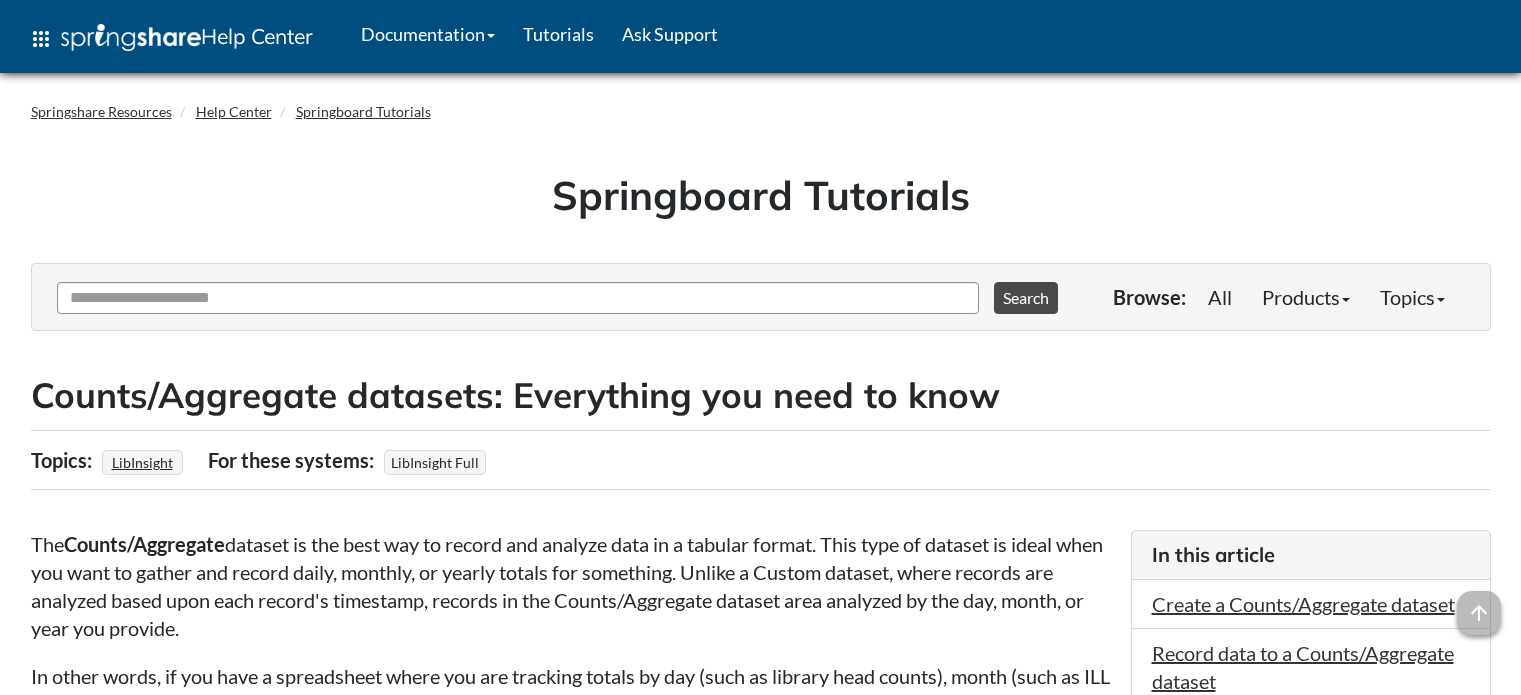 scroll, scrollTop: 1300, scrollLeft: 0, axis: vertical 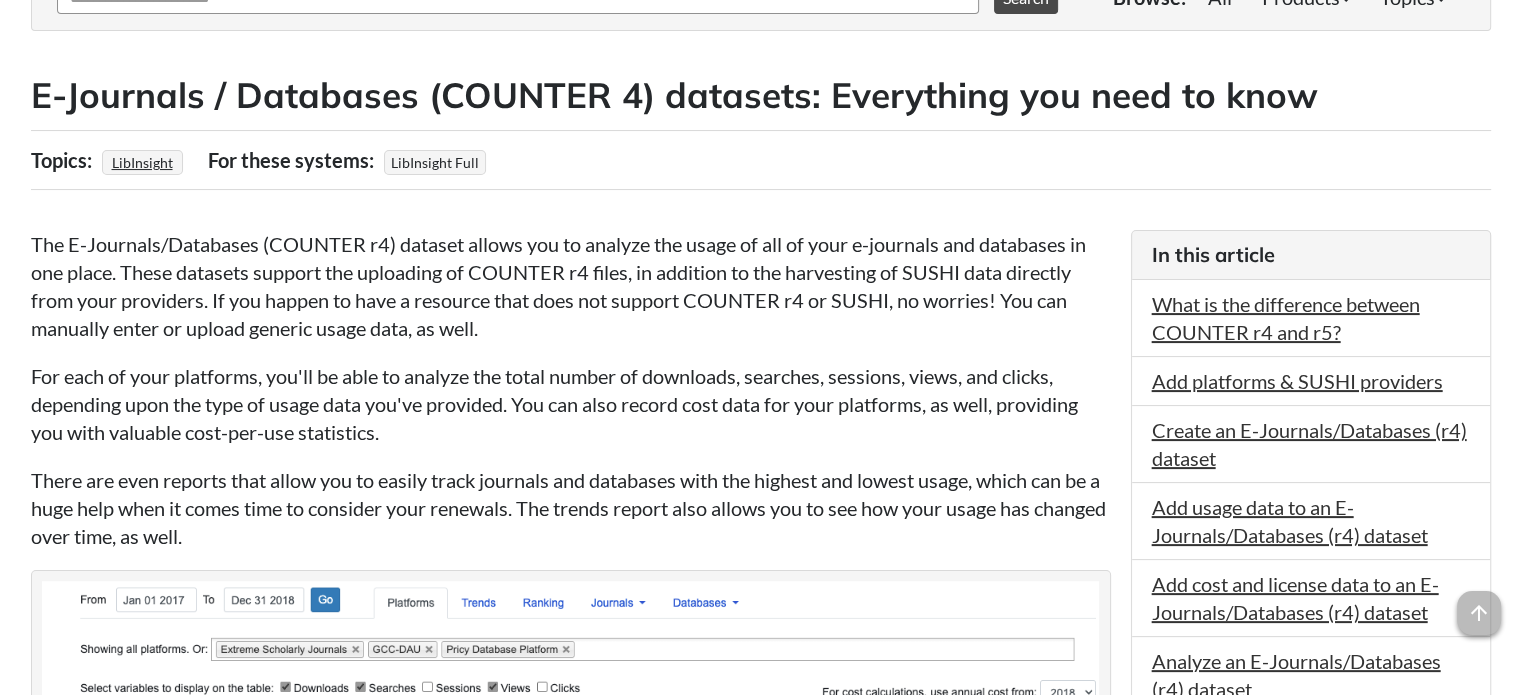 click on "The E-Journals/Databases (COUNTER r4) dataset allows you to analyze the usage of all of your e-journals and databases in one place. These datasets support the uploading of COUNTER r4 files, in addition to the harvesting of SUSHI data directly from your providers. If you happen to have a resource that does not support COUNTER r4 or SUSHI, no worries! You can manually enter or upload generic usage data, as well." at bounding box center [571, 286] 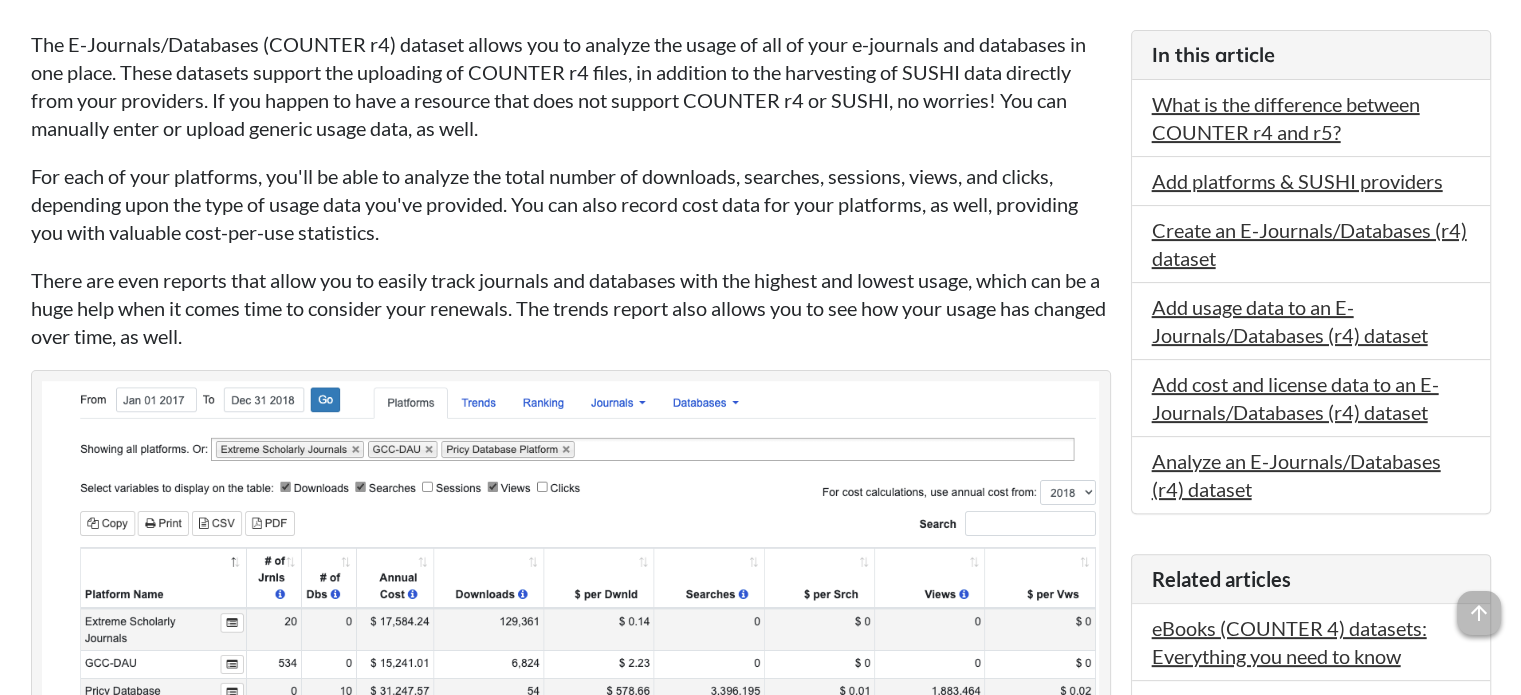 scroll, scrollTop: 100, scrollLeft: 0, axis: vertical 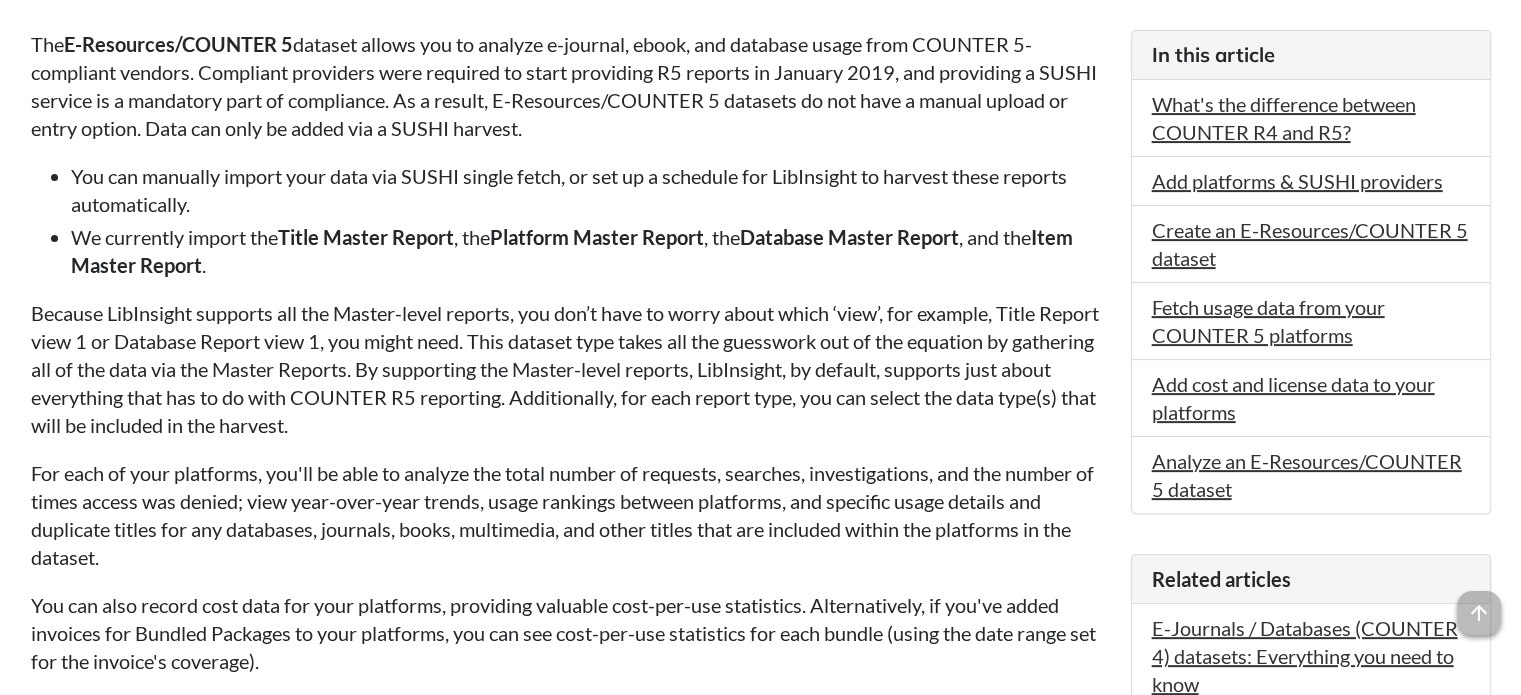 click on "The  E-Resources/COUNTER 5  dataset allows you to analyze e-journal, ebook, and database usage from COUNTER 5-compliant vendors. Compliant providers were required to start providing R5 reports in January 2019, and providing a SUSHI service is a mandatory part of compliance. As a result, E-Resources/COUNTER 5 datasets do not have a manual upload or entry option. Data can only be added via a SUSHI harvest." at bounding box center (571, 86) 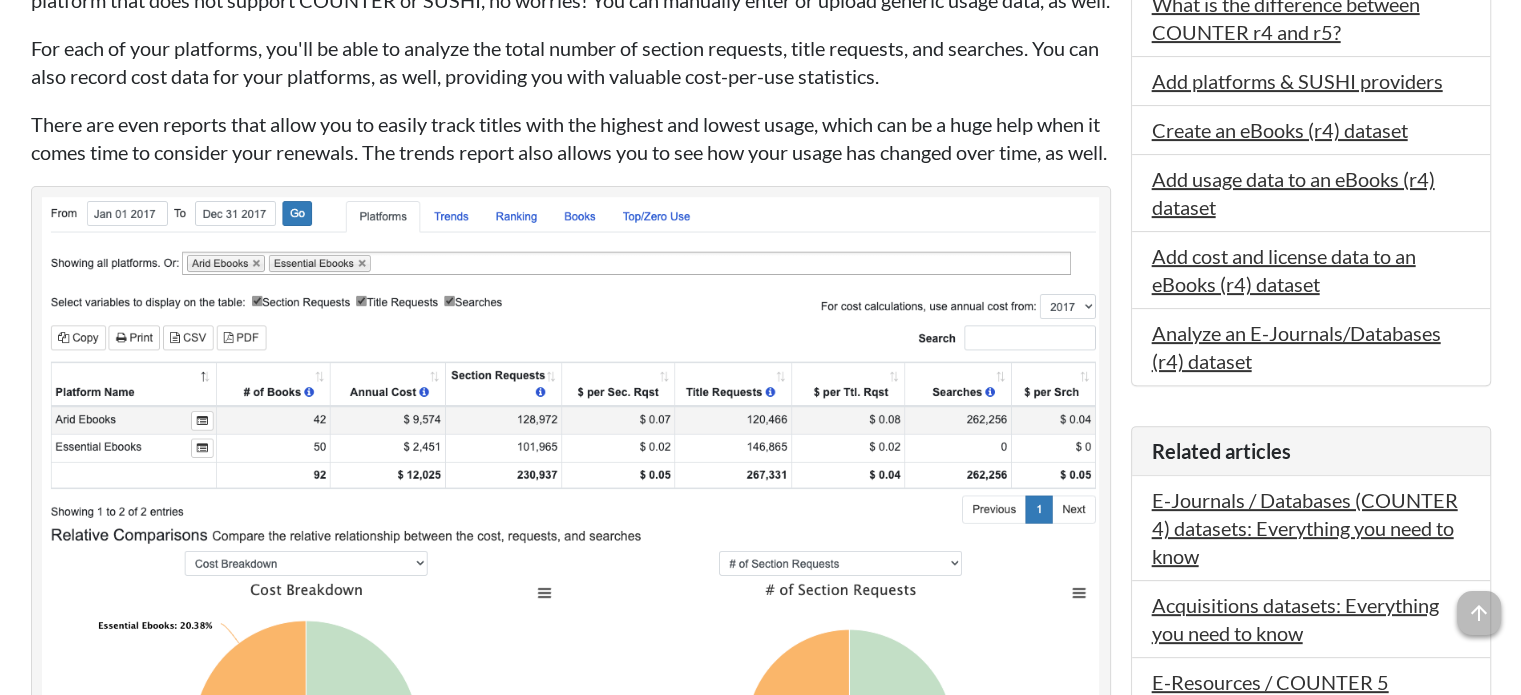scroll, scrollTop: 200, scrollLeft: 0, axis: vertical 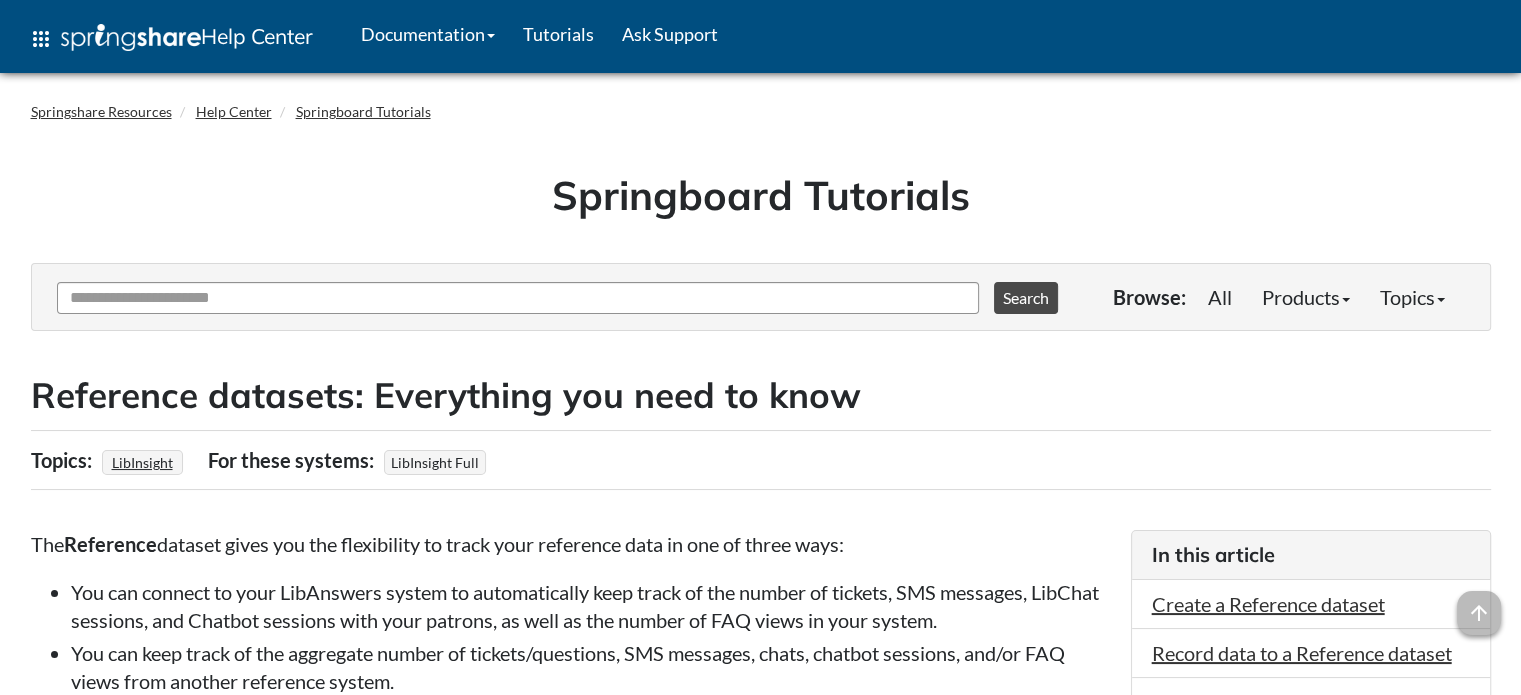 click on "The Reference dataset gives you the flexibility to track your reference data in one of three ways:
You can connect to your LibAnswers system to automatically keep track of the number of tickets, SMS messages, LibChat sessions, and Chatbot sessions with your patrons, as well as the number of FAQ views in your system.
You can keep track of the aggregate number of tickets/questions, SMS messages, chats, chatbot sessions, and/or FAQ views from another reference system.
You can keep track of individual reference questions, with data such as the question asked, the answer provided, who answered the question, and more.
This works great for analyzing Reference Analytics data exported from LibAnswers!
No matter how you choose to track your data, this dataset provides reports showing the overall volume, distribution, and trends in your reference transactions. This makes it easy to analyze your reference services over time.
Create a Reference dataset
." at bounding box center [571, 3997] 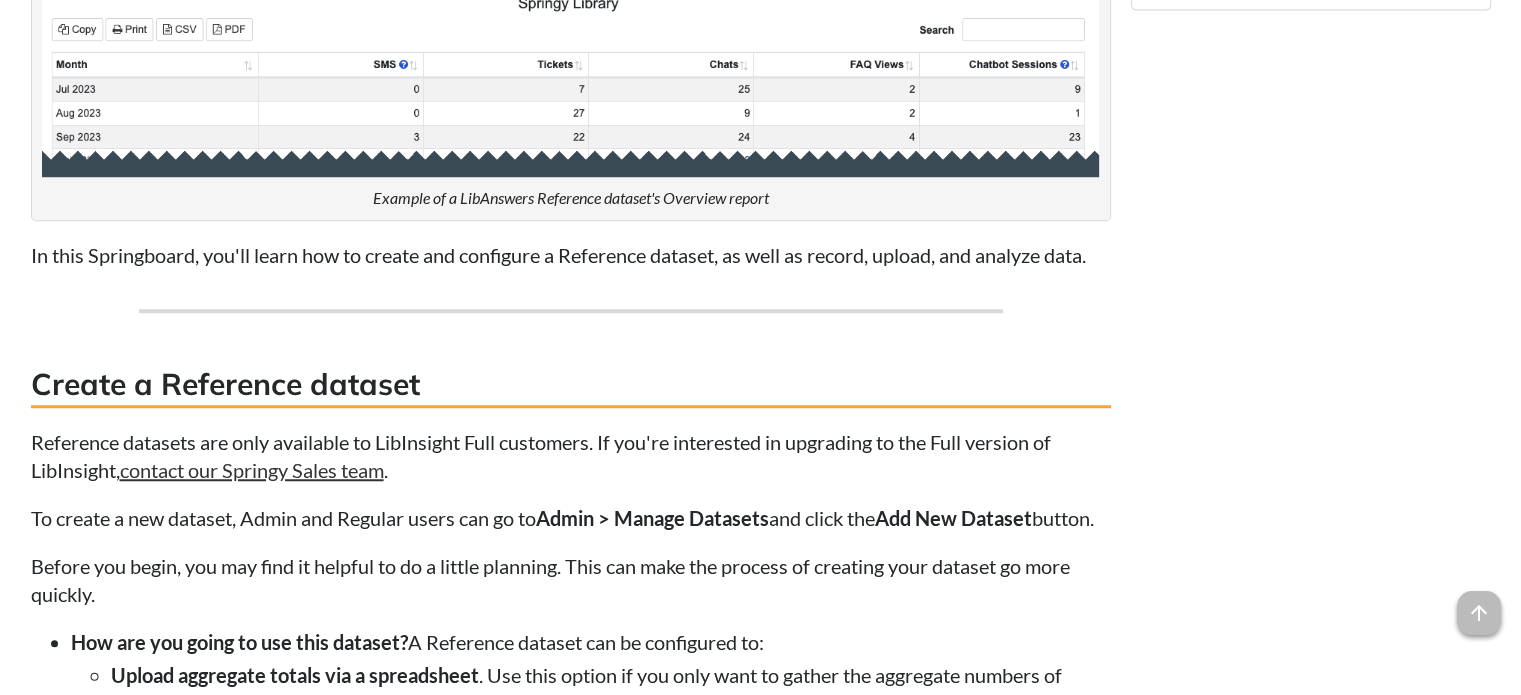 scroll, scrollTop: 1800, scrollLeft: 0, axis: vertical 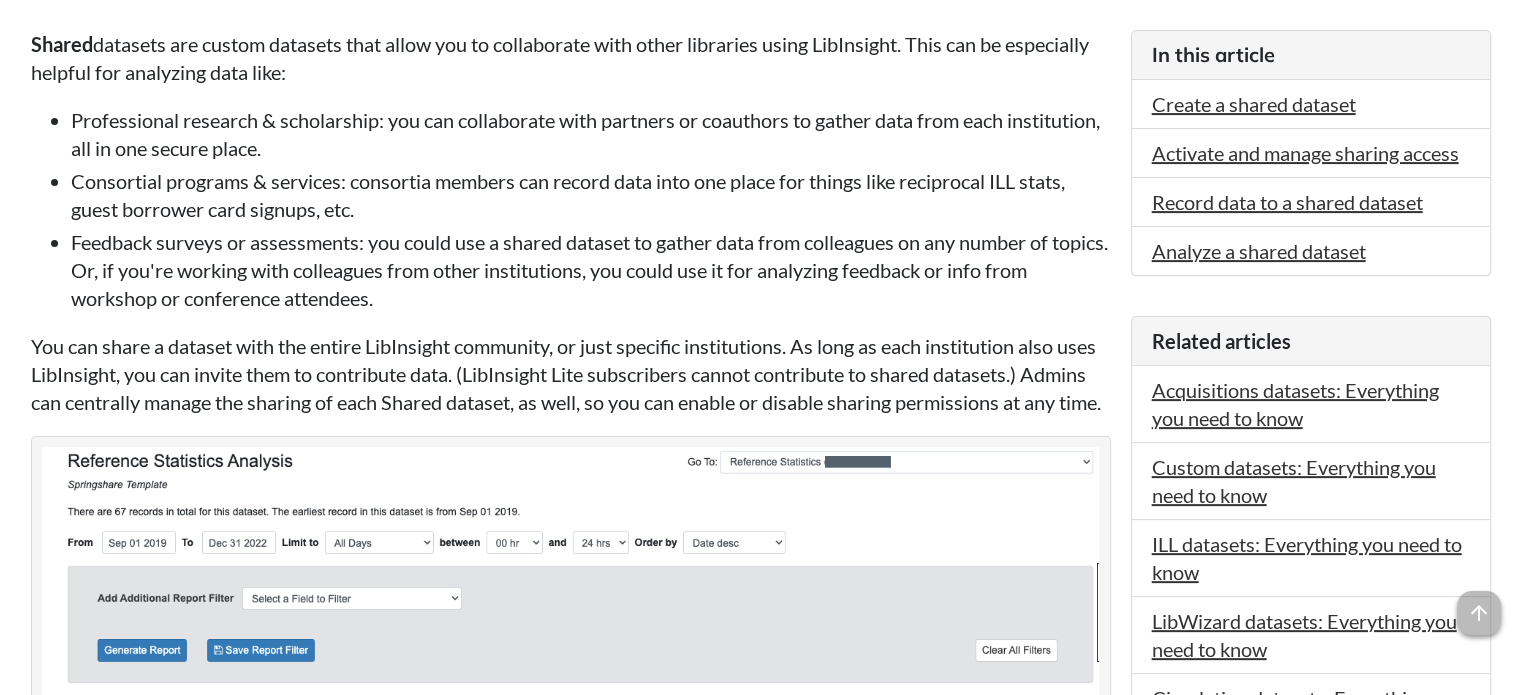 click on "Shared  datasets are custom datasets that allow you to collaborate with other libraries using LibInsight. This can be especially helpful for analyzing data like:" at bounding box center [571, 58] 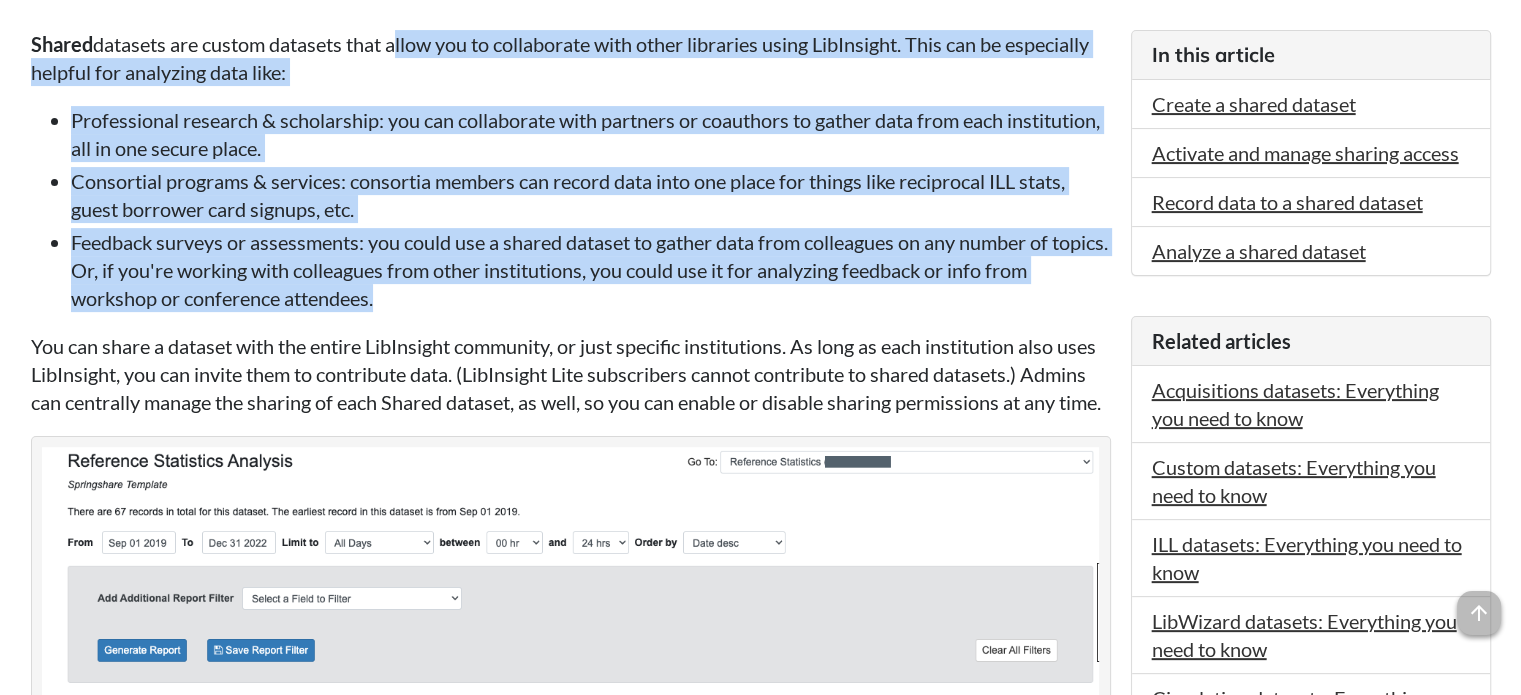 drag, startPoint x: 395, startPoint y: 44, endPoint x: 456, endPoint y: 289, distance: 252.4797 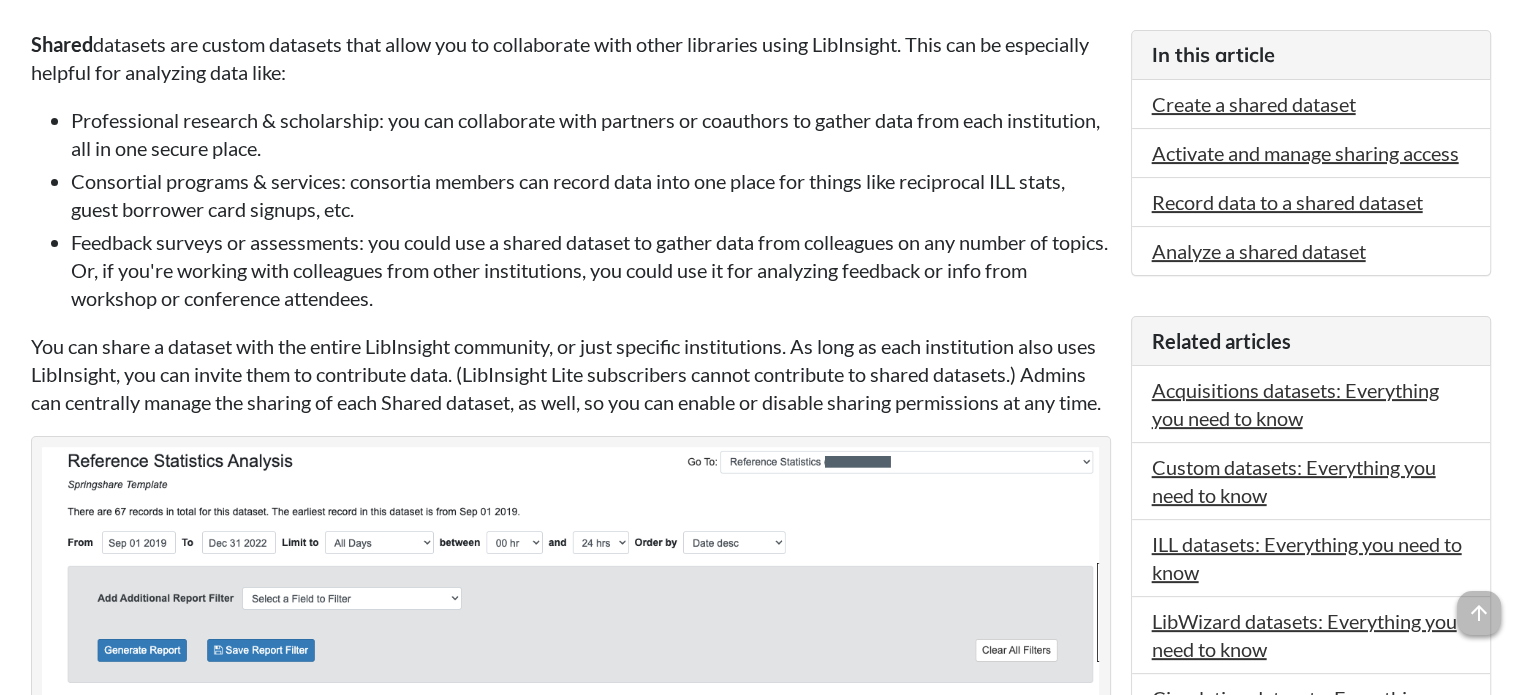 drag, startPoint x: 398, startPoint y: 43, endPoint x: 294, endPoint y: 71, distance: 107.70329 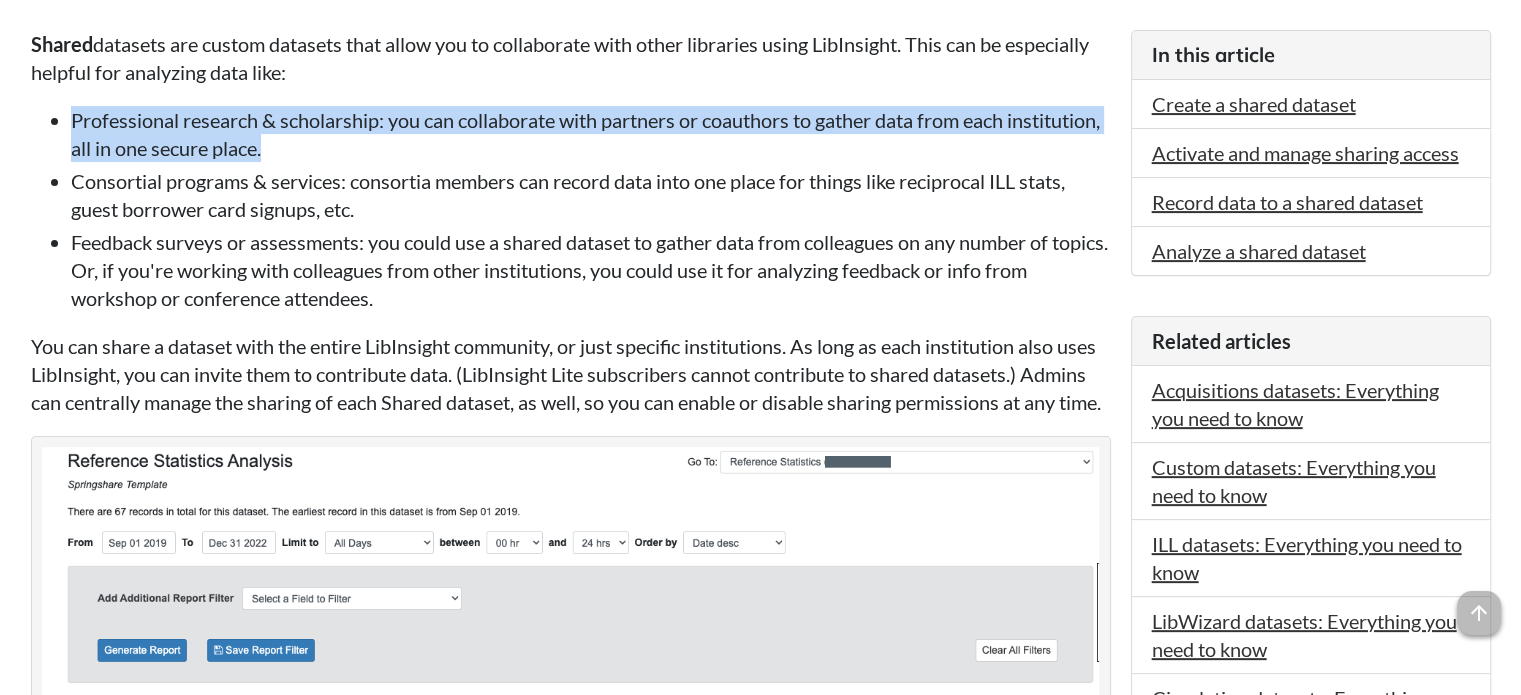 drag, startPoint x: 73, startPoint y: 115, endPoint x: 368, endPoint y: 158, distance: 298.11743 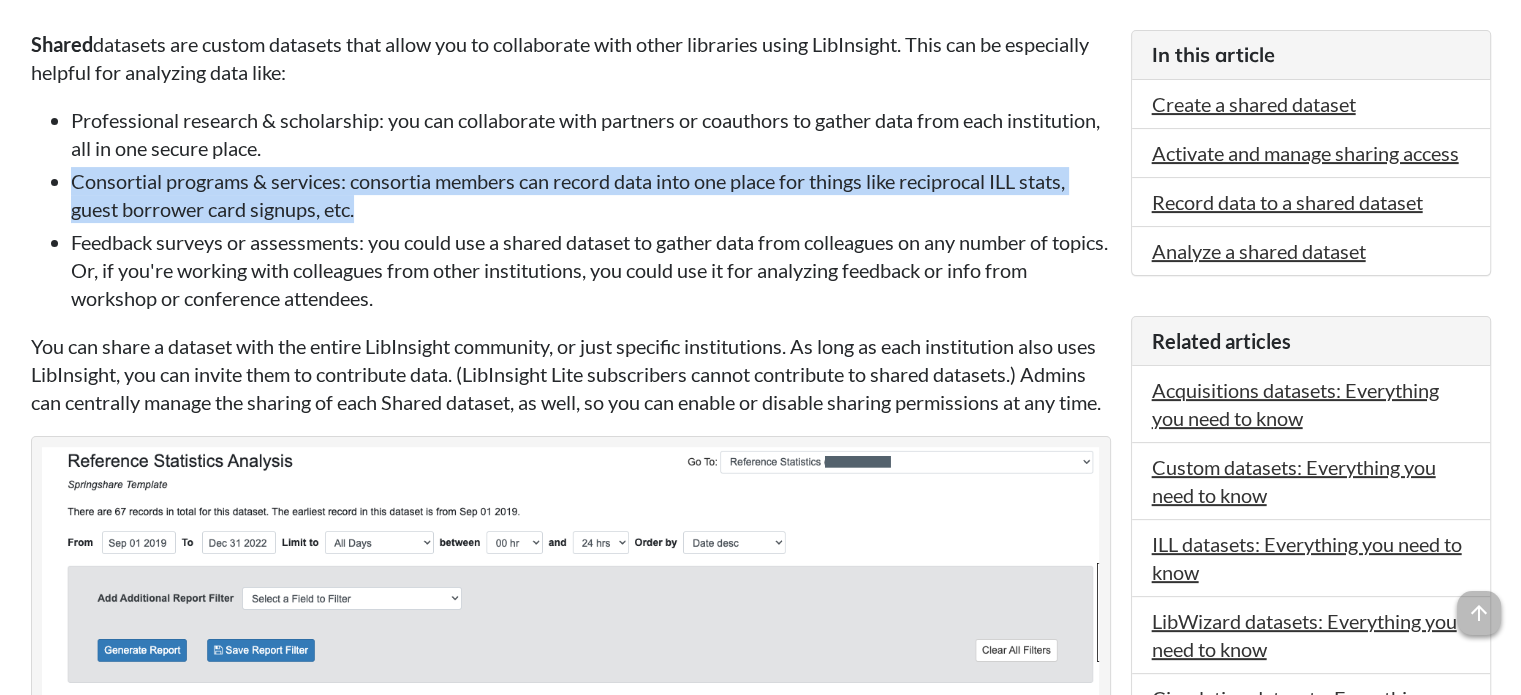 drag, startPoint x: 73, startPoint y: 179, endPoint x: 356, endPoint y: 215, distance: 285.28058 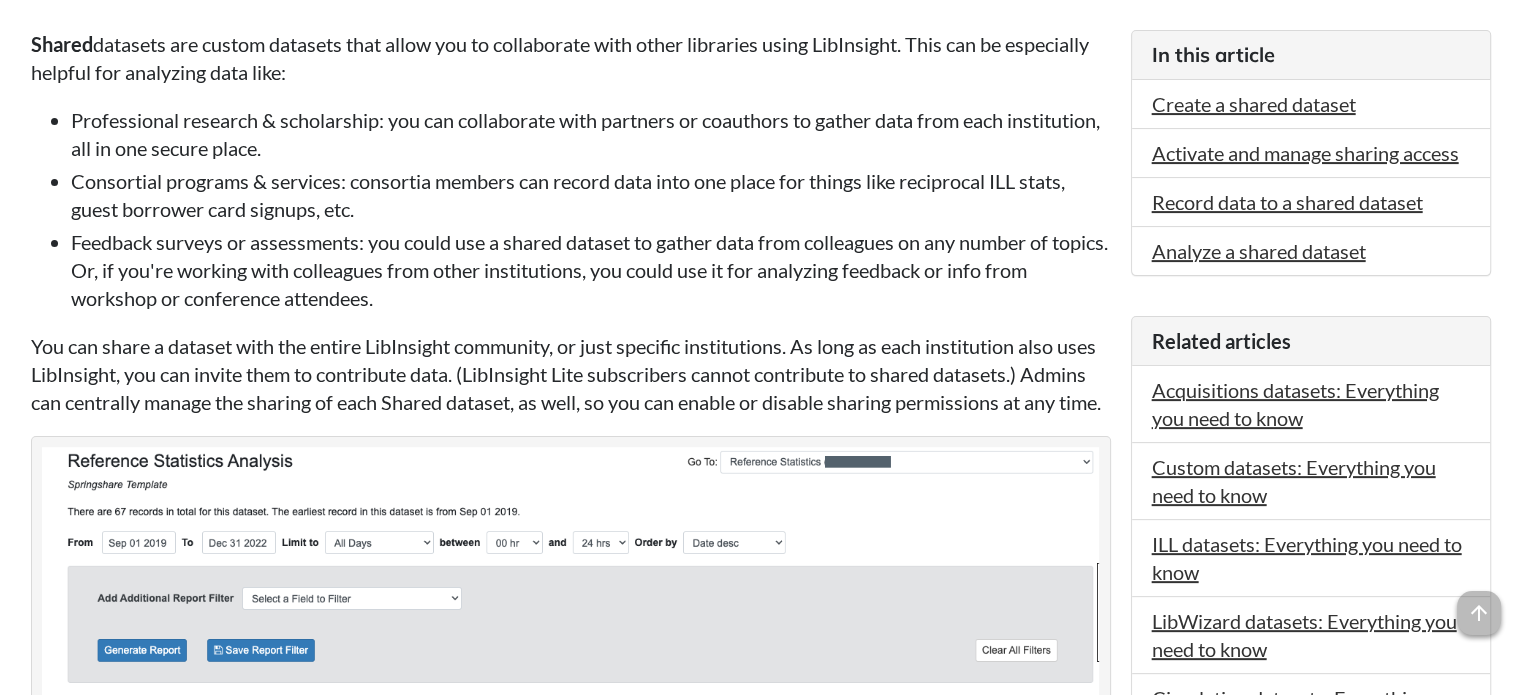 click on "Feedback surveys or assessments: you could use a shared dataset to gather data from colleagues on any number of topics. Or, if you're working with colleagues from other institutions, you could use it for analyzing feedback or info from workshop or conference attendees." at bounding box center (591, 270) 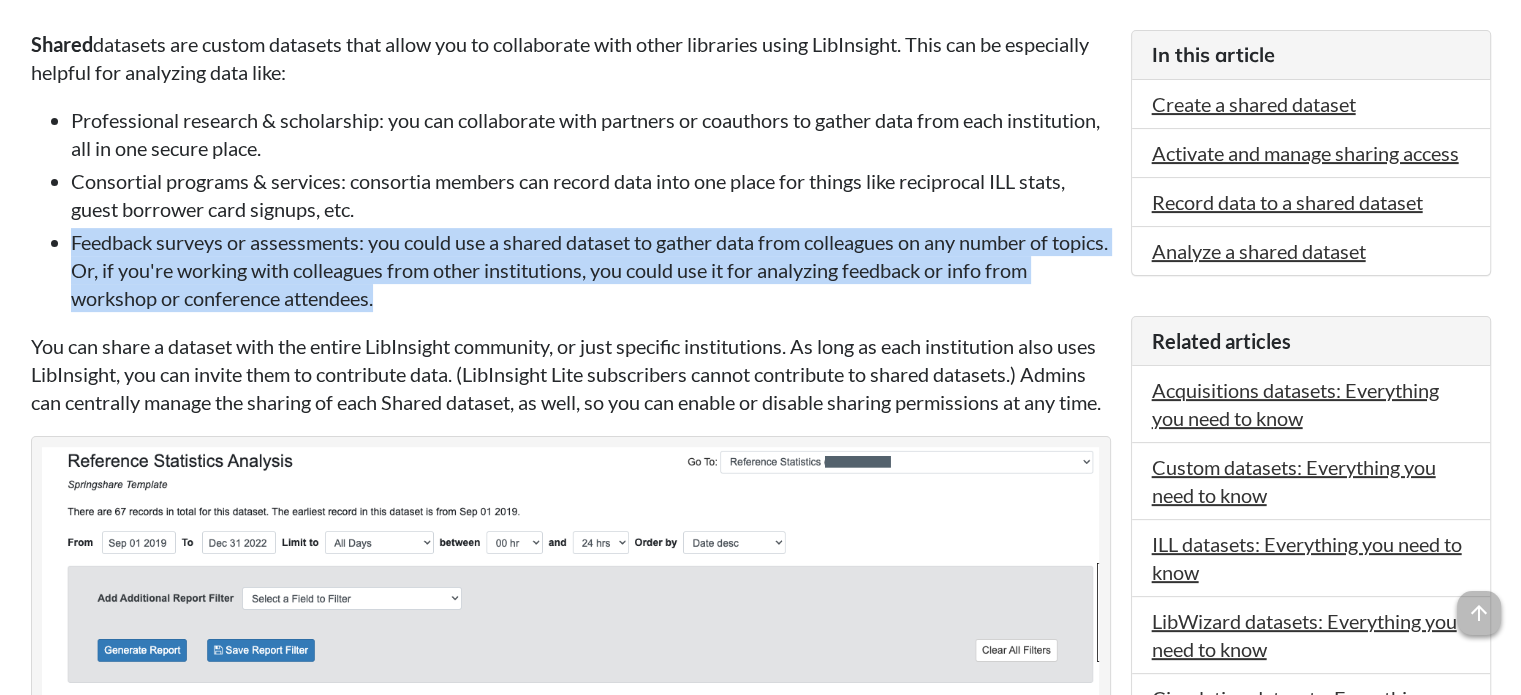 drag, startPoint x: 73, startPoint y: 239, endPoint x: 376, endPoint y: 293, distance: 307.77426 